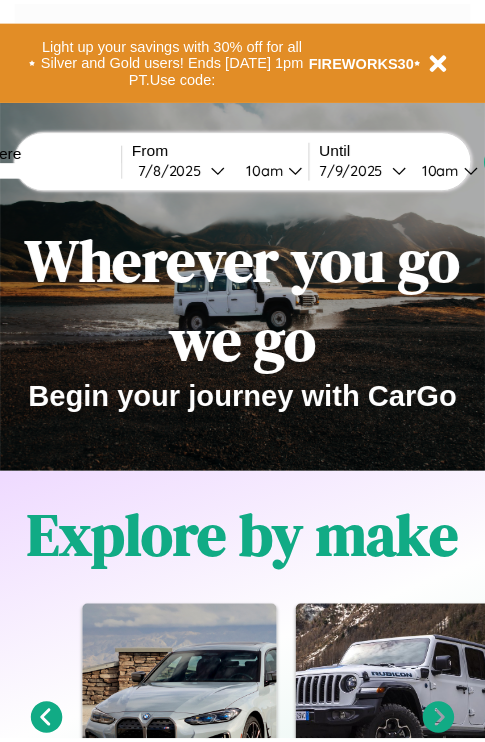 scroll, scrollTop: 0, scrollLeft: 0, axis: both 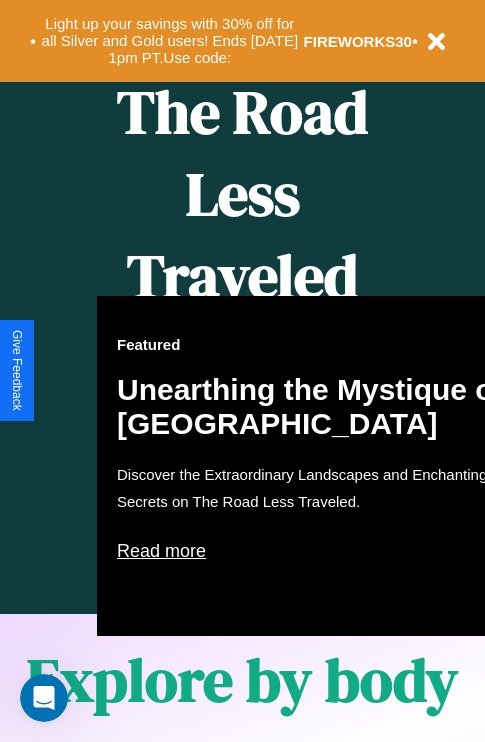 click on "Featured Unearthing the Mystique of Iceland Discover the Extraordinary Landscapes and Enchanting Secrets on The Road Less Traveled. Read more" at bounding box center [317, 466] 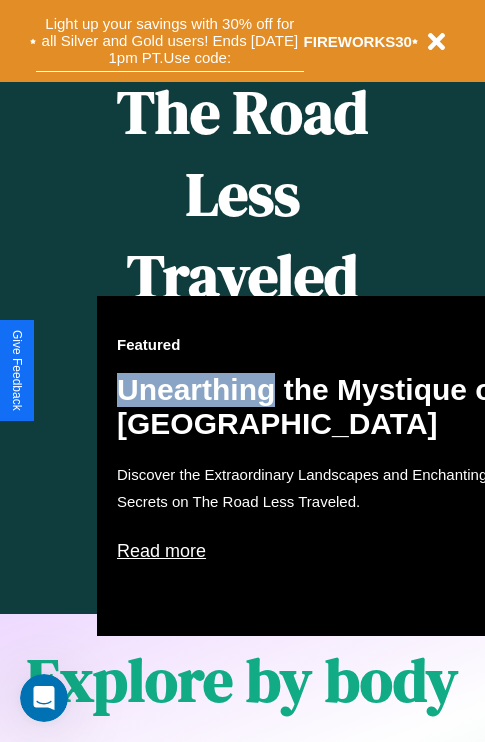 click on "Light up your savings with 30% off for all Silver and Gold users! Ends 8/1 at 1pm PT.  Use code:" at bounding box center [170, 41] 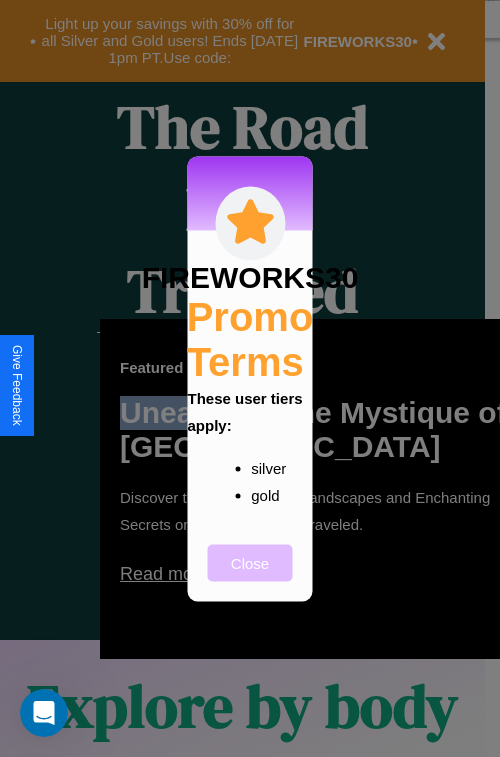 click on "Close" at bounding box center [250, 562] 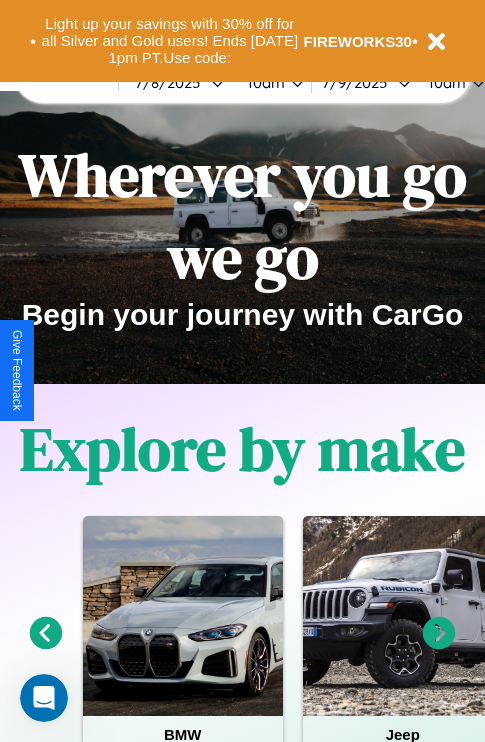 scroll, scrollTop: 0, scrollLeft: 0, axis: both 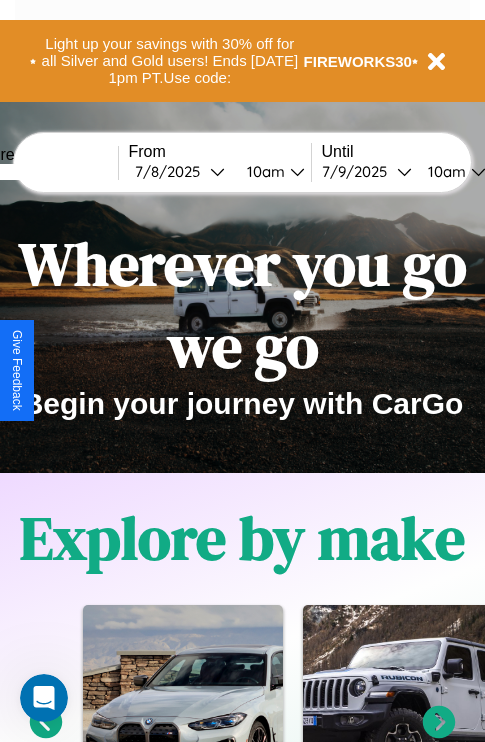 click at bounding box center [43, 172] 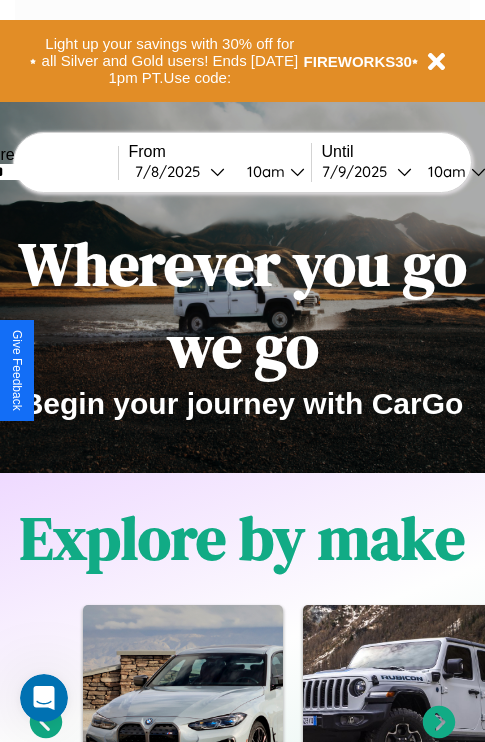 type on "******" 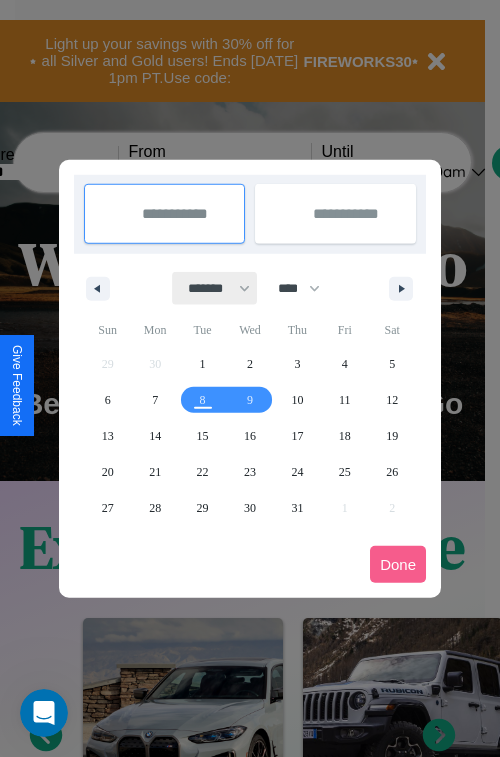 click on "******* ******** ***** ***** *** **** **** ****** ********* ******* ******** ********" at bounding box center [215, 288] 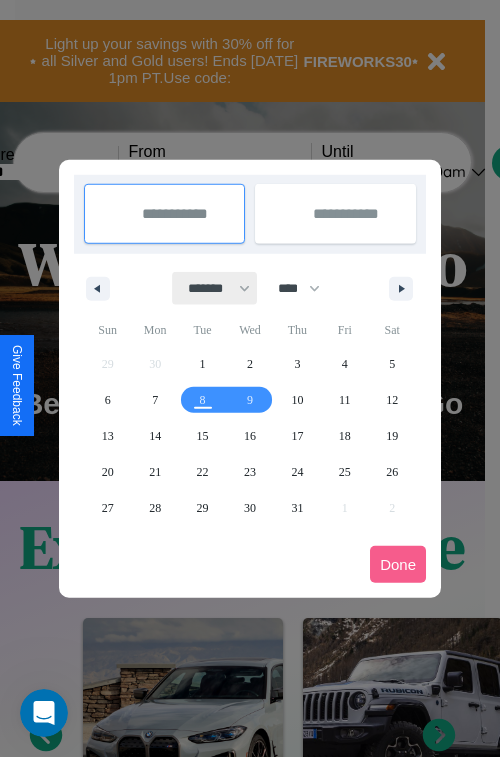 select on "*" 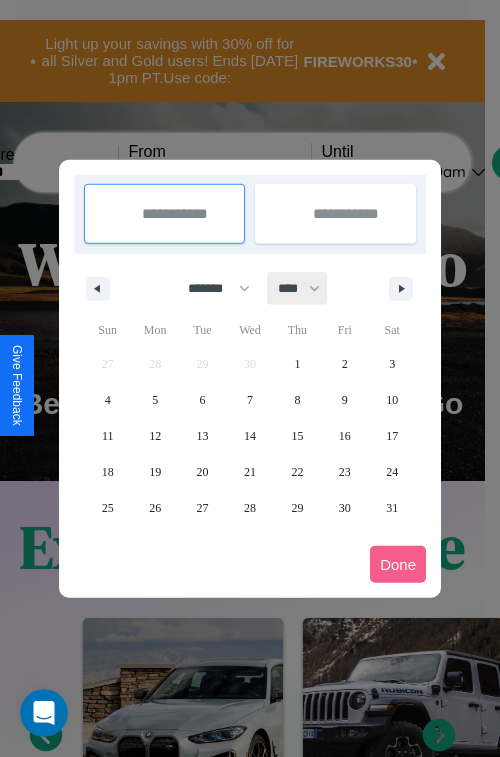 click on "**** **** **** **** **** **** **** **** **** **** **** **** **** **** **** **** **** **** **** **** **** **** **** **** **** **** **** **** **** **** **** **** **** **** **** **** **** **** **** **** **** **** **** **** **** **** **** **** **** **** **** **** **** **** **** **** **** **** **** **** **** **** **** **** **** **** **** **** **** **** **** **** **** **** **** **** **** **** **** **** **** **** **** **** **** **** **** **** **** **** **** **** **** **** **** **** **** **** **** **** **** **** **** **** **** **** **** **** **** **** **** **** **** **** **** **** **** **** **** **** ****" at bounding box center [298, 288] 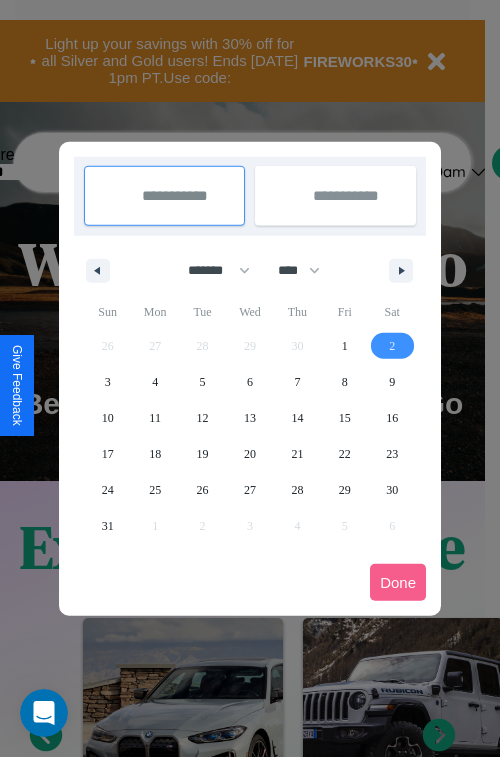 click on "2" at bounding box center [392, 346] 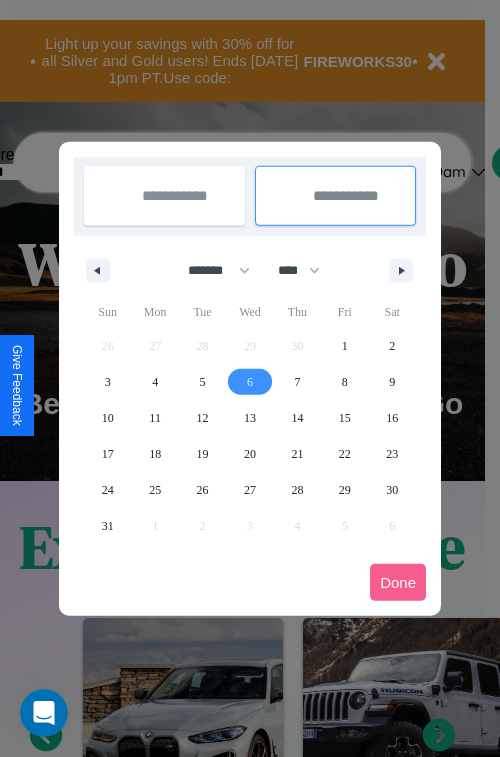 click on "6" at bounding box center [250, 382] 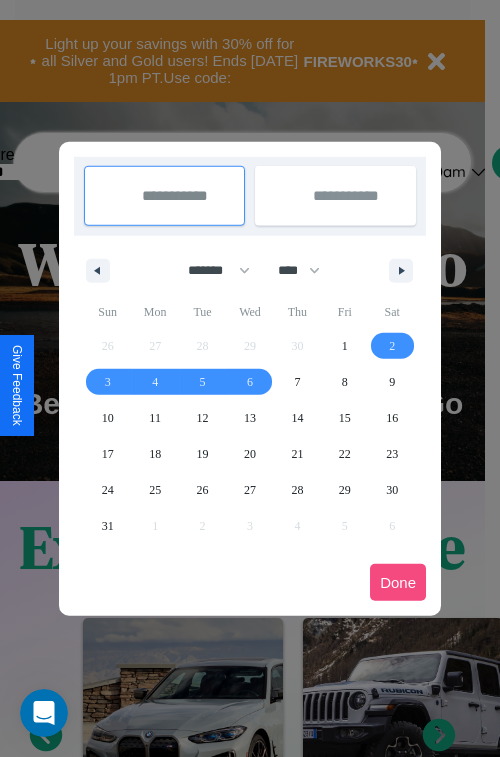 click on "Done" at bounding box center [398, 582] 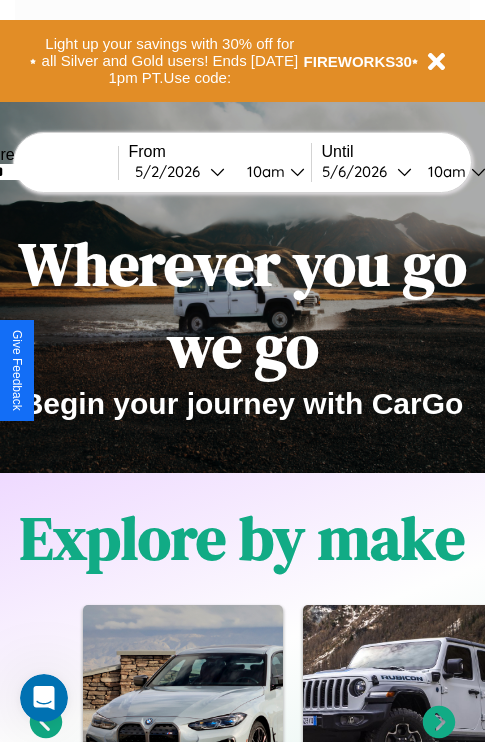 click on "10am" at bounding box center (263, 171) 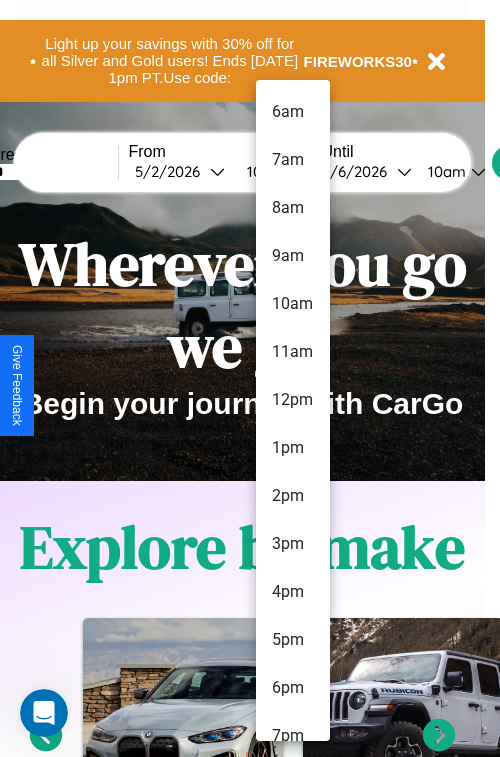 click on "10am" at bounding box center [293, 304] 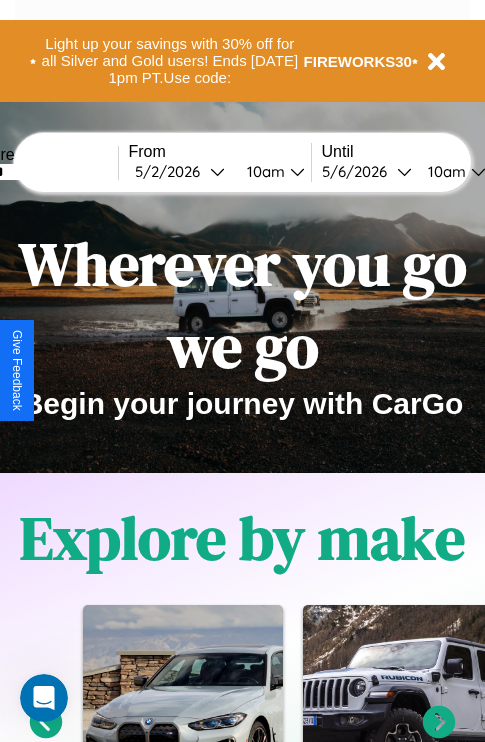 scroll, scrollTop: 0, scrollLeft: 68, axis: horizontal 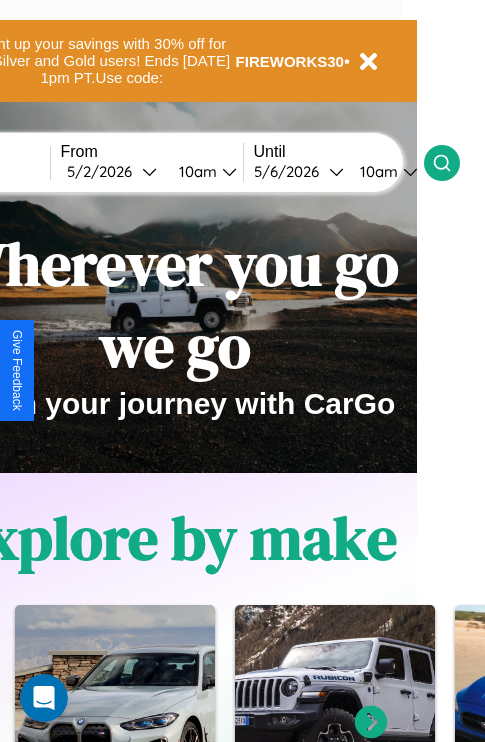 click 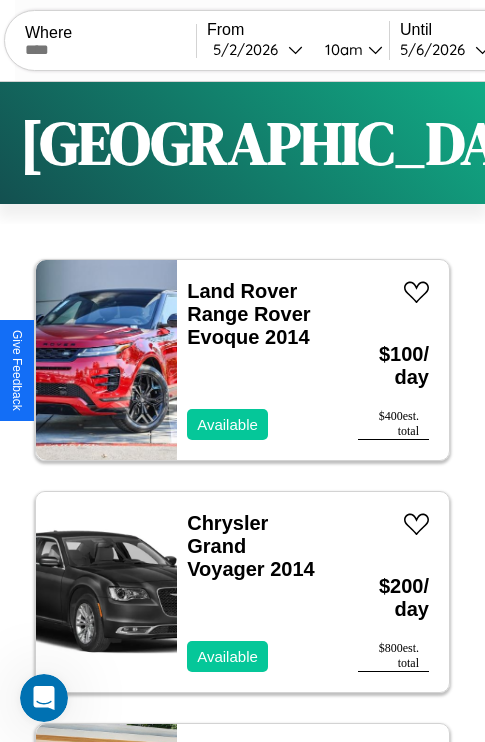 scroll, scrollTop: 50, scrollLeft: 0, axis: vertical 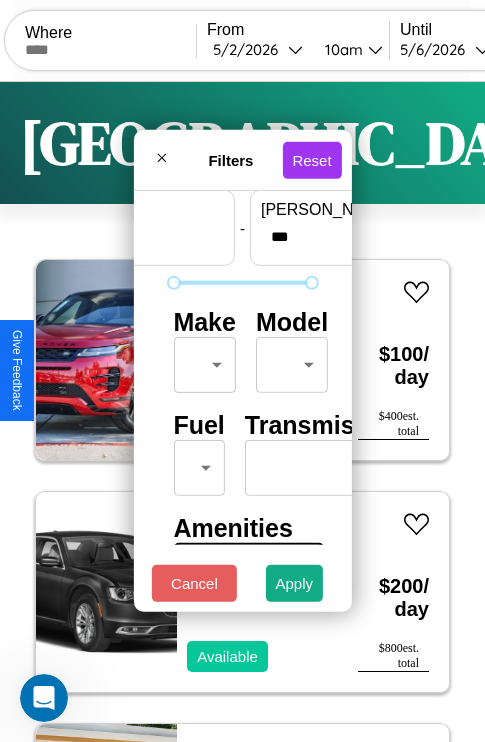 click on "CarGo Where From 5 / 2 / 2026 10am Until 5 / 6 / 2026 10am Become a Host Login Sign Up Dallas Filters 132  cars in this area These cars can be picked up in this city. Land Rover   Range Rover Evoque   2014 Available $ 100  / day $ 400  est. total Chrysler   Grand Voyager   2014 Available $ 200  / day $ 800  est. total Lincoln   Town Car   2023 Available $ 100  / day $ 400  est. total Ferrari   812 Competizione   2024 Unavailable $ 40  / day $ 160  est. total Infiniti   G35   2023 Available $ 80  / day $ 320  est. total Toyota   Celica   2019 Available $ 140  / day $ 560  est. total Chevrolet   7500XD   2024 Available $ 70  / day $ 280  est. total Land Rover   New Range Rover   2021 Unavailable $ 150  / day $ 600  est. total Aston Martin   Rapide   2020 Available $ 50  / day $ 200  est. total BMW   ActiveHybrid 5   2022 Available $ 120  / day $ 480  est. total Fiat   Spider 2000   2014 Available $ 40  / day $ 160  est. total Kia   Telluride   2020 Available $ 90  / day $ 360  est. total Hummer   H3T   2014 $ $" at bounding box center (242, 412) 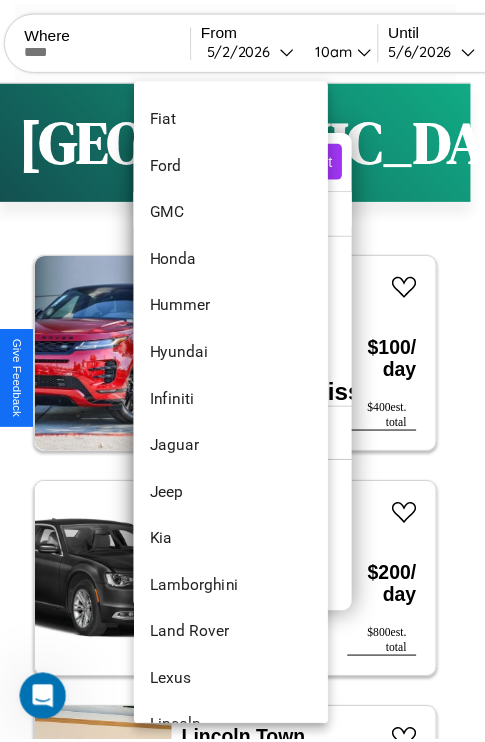 scroll, scrollTop: 662, scrollLeft: 0, axis: vertical 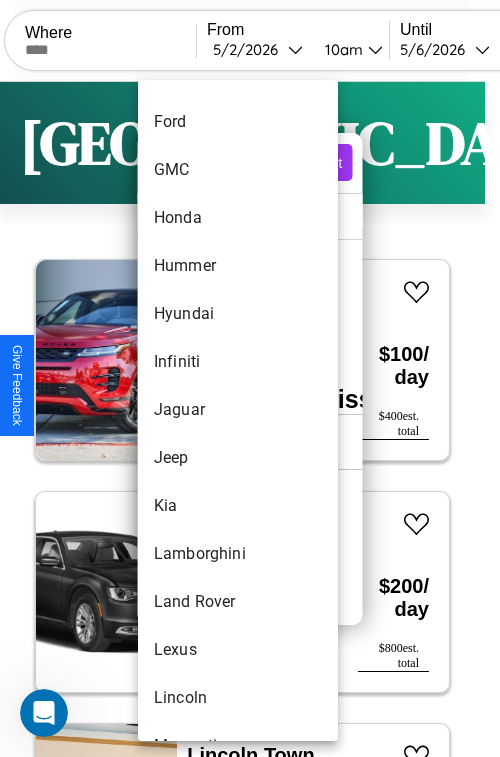 click on "Jaguar" at bounding box center (238, 410) 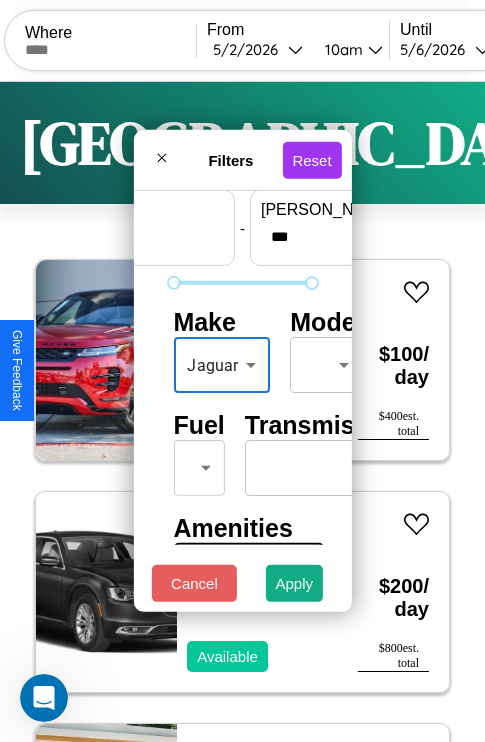 scroll, scrollTop: 162, scrollLeft: 0, axis: vertical 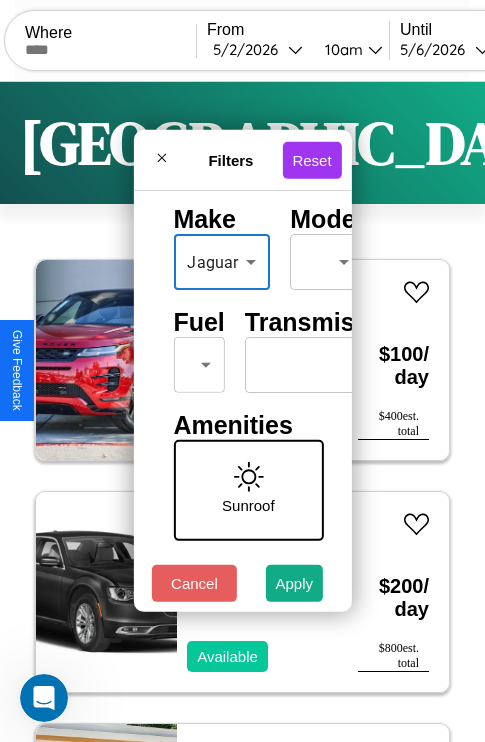 click on "CarGo Where From 5 / 2 / 2026 10am Until 5 / 6 / 2026 10am Become a Host Login Sign Up Dallas Filters 132  cars in this area These cars can be picked up in this city. Land Rover   Range Rover Evoque   2014 Available $ 100  / day $ 400  est. total Chrysler   Grand Voyager   2014 Available $ 200  / day $ 800  est. total Lincoln   Town Car   2023 Available $ 100  / day $ 400  est. total Ferrari   812 Competizione   2024 Unavailable $ 40  / day $ 160  est. total Infiniti   G35   2023 Available $ 80  / day $ 320  est. total Toyota   Celica   2019 Available $ 140  / day $ 560  est. total Chevrolet   7500XD   2024 Available $ 70  / day $ 280  est. total Land Rover   New Range Rover   2021 Unavailable $ 150  / day $ 600  est. total Aston Martin   Rapide   2020 Available $ 50  / day $ 200  est. total BMW   ActiveHybrid 5   2022 Available $ 120  / day $ 480  est. total Fiat   Spider 2000   2014 Available $ 40  / day $ 160  est. total Kia   Telluride   2020 Available $ 90  / day $ 360  est. total Hummer   H3T   2014 $ $" at bounding box center [242, 412] 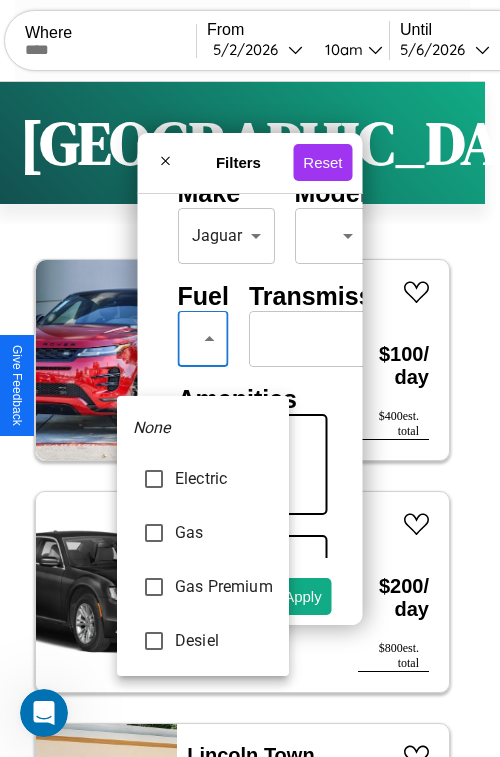 type on "***" 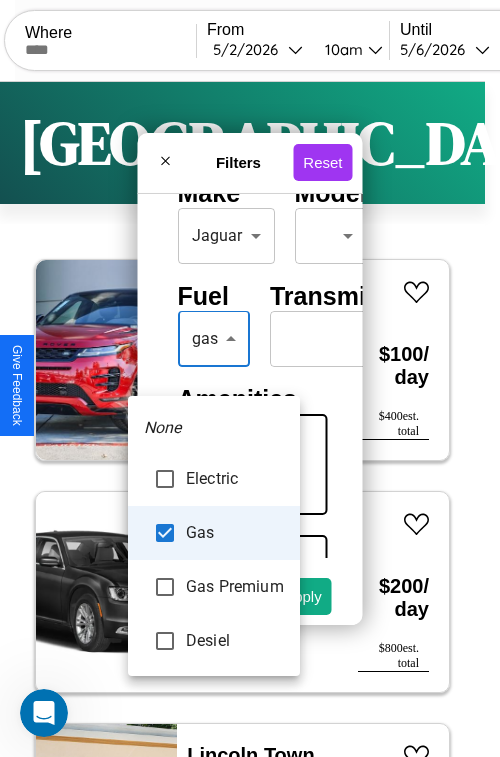 click at bounding box center (250, 378) 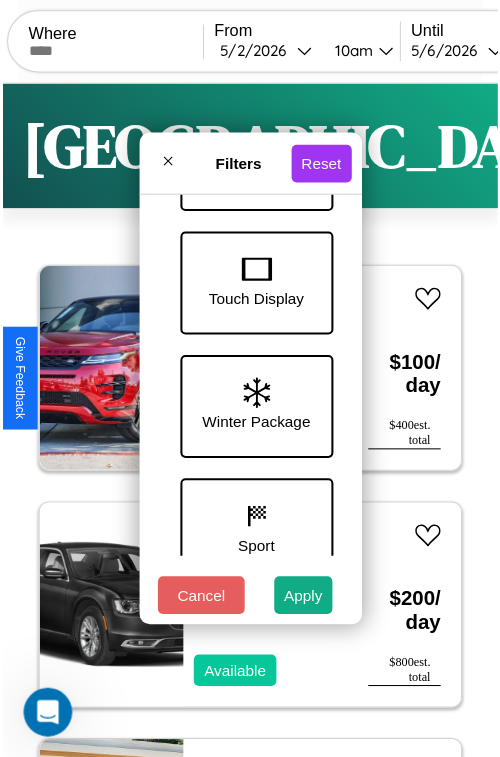 scroll, scrollTop: 651, scrollLeft: 0, axis: vertical 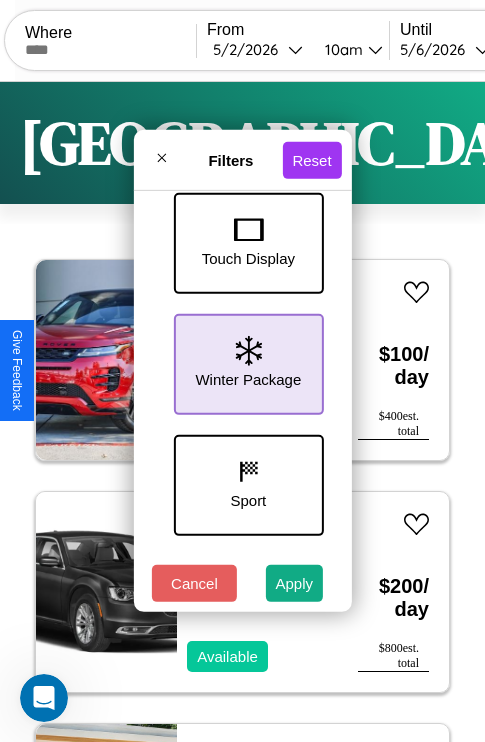 click 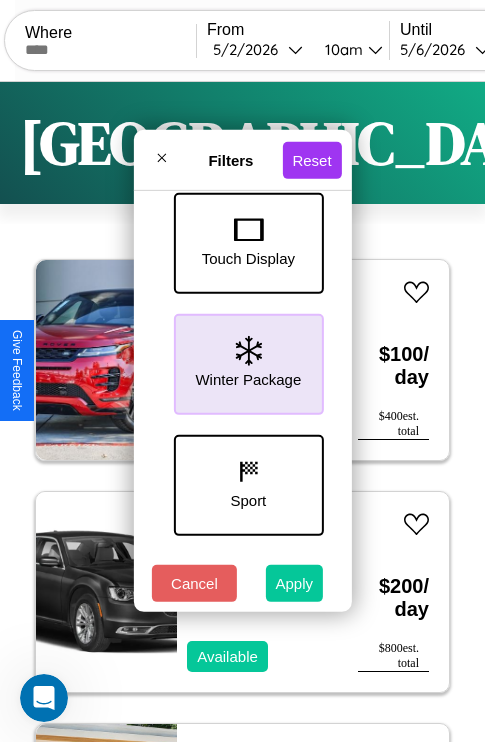 click on "Apply" at bounding box center [295, 583] 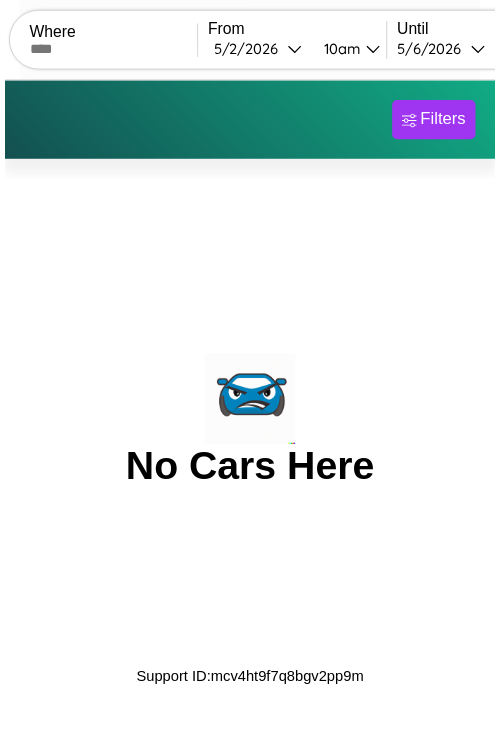 scroll, scrollTop: 0, scrollLeft: 0, axis: both 